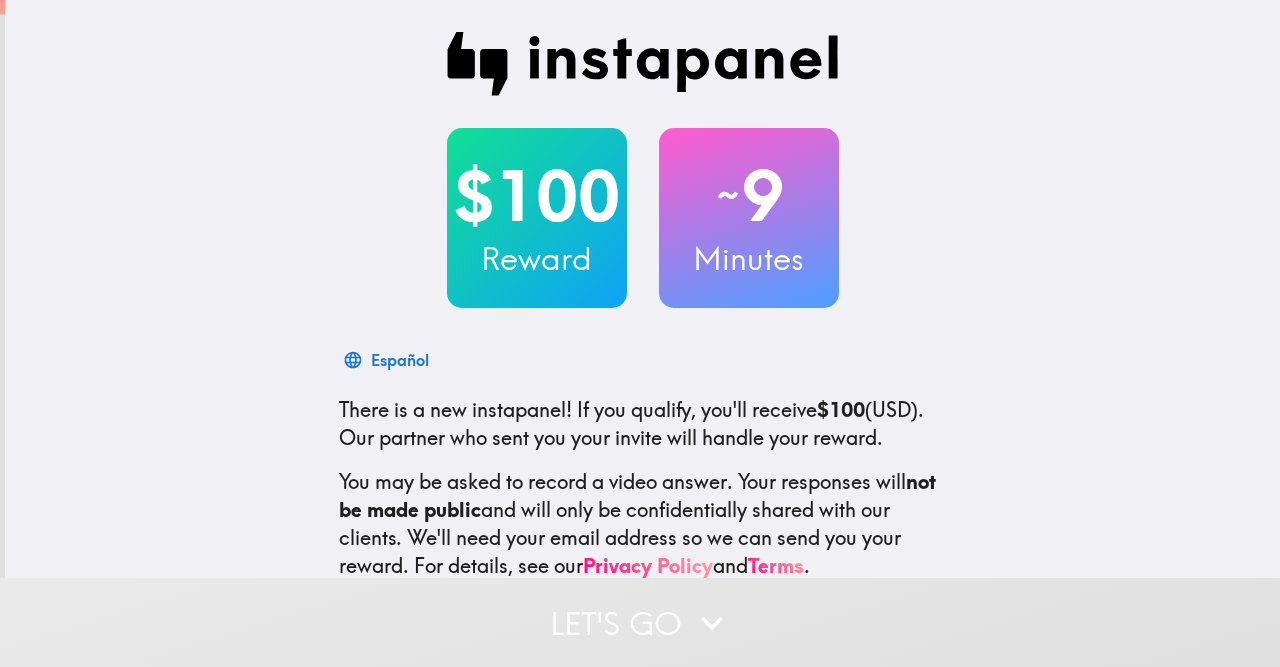 scroll, scrollTop: 0, scrollLeft: 0, axis: both 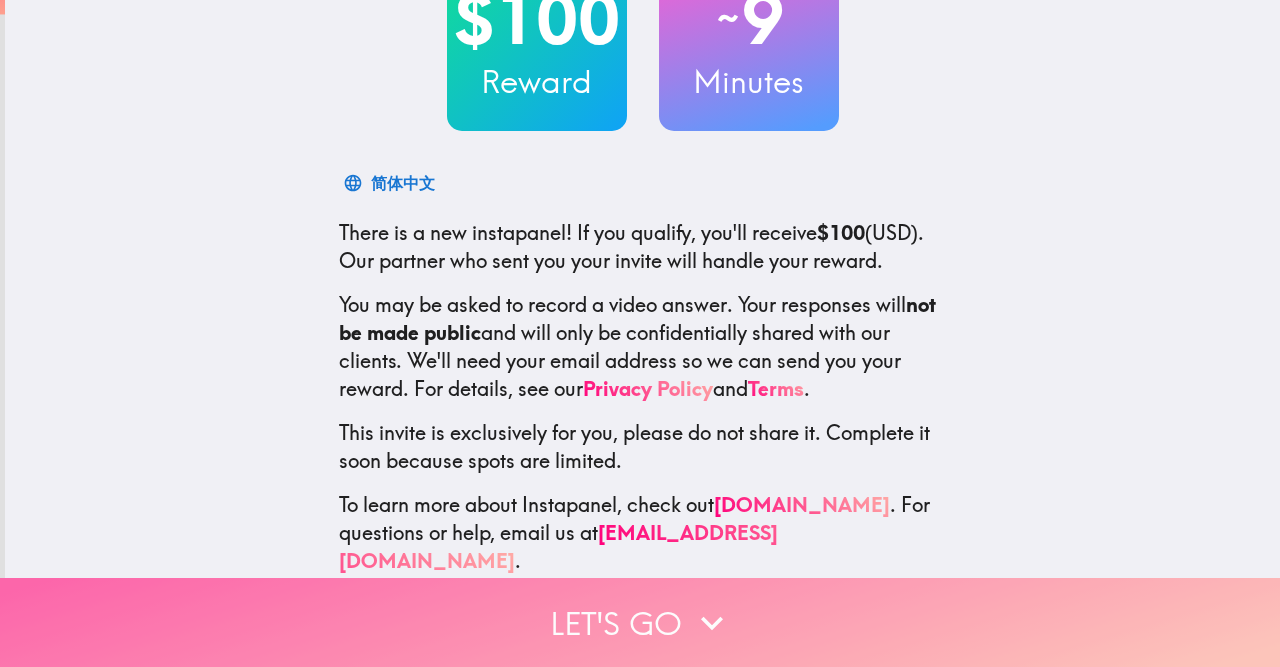 click on "Let's go" at bounding box center (640, 622) 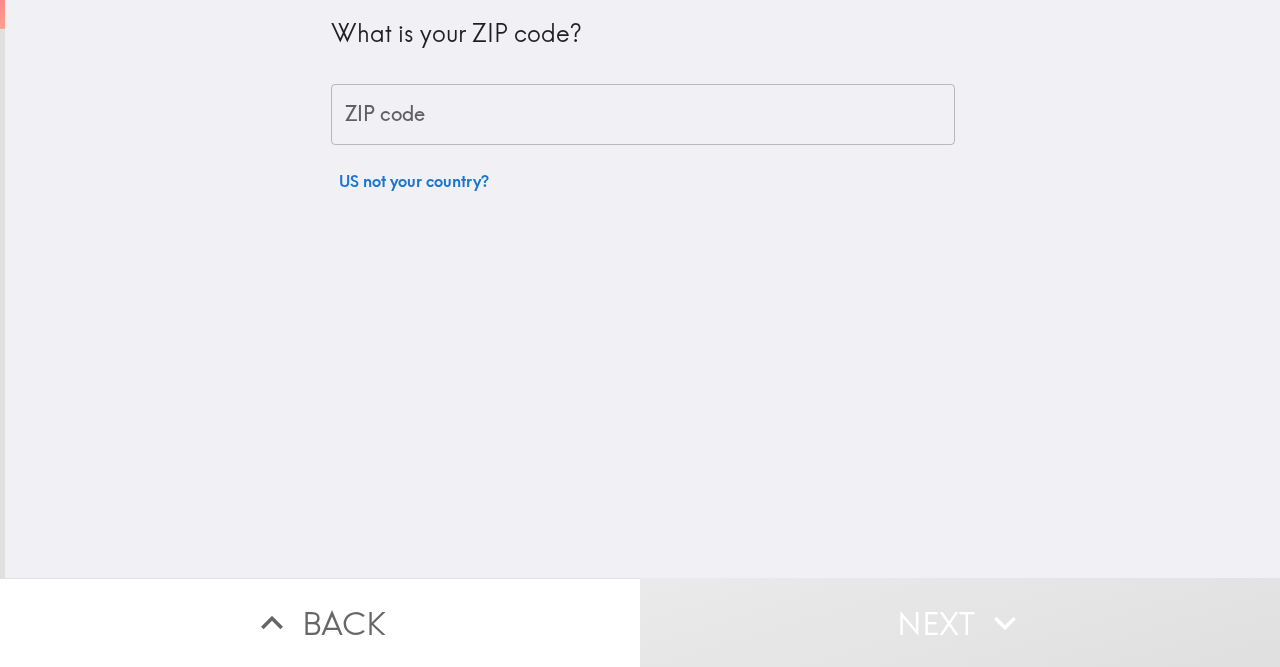 scroll, scrollTop: 0, scrollLeft: 0, axis: both 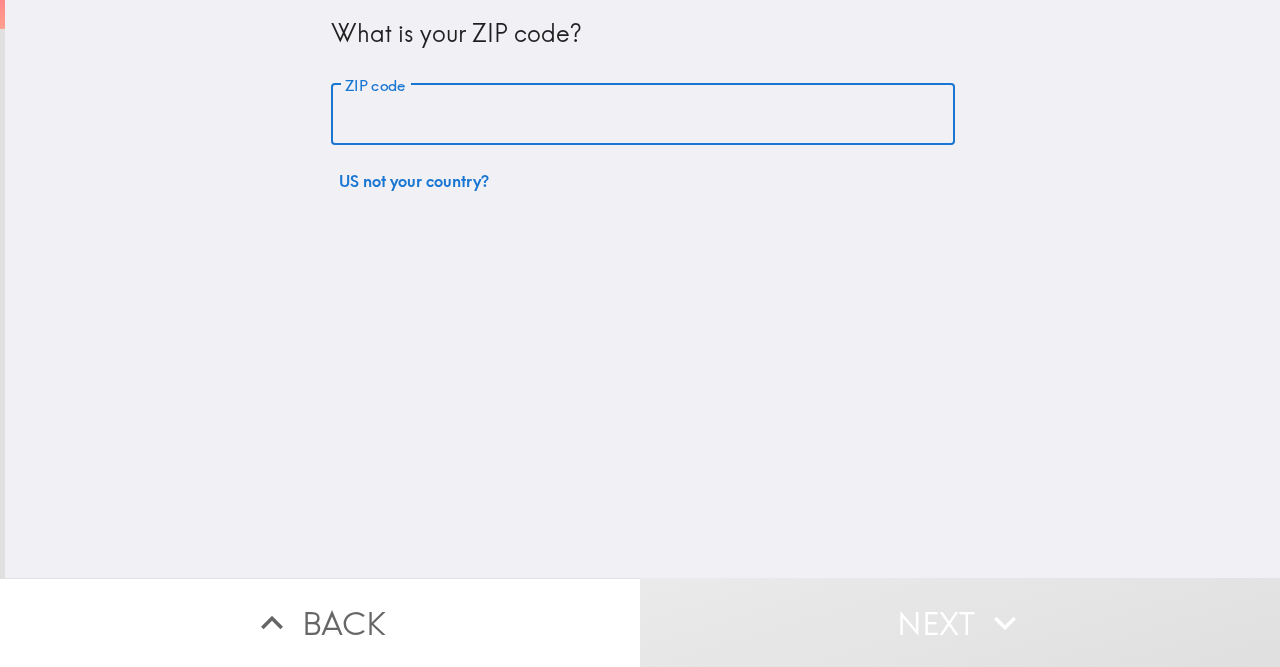 click on "ZIP code" at bounding box center (643, 115) 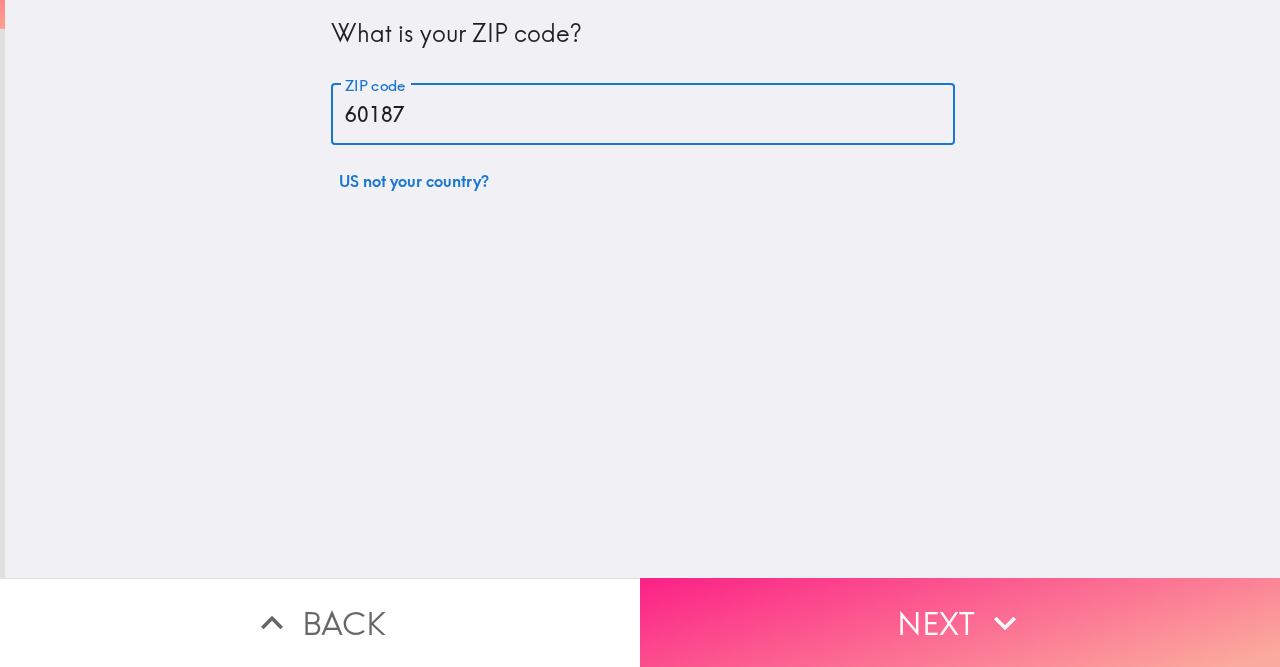 type on "60187" 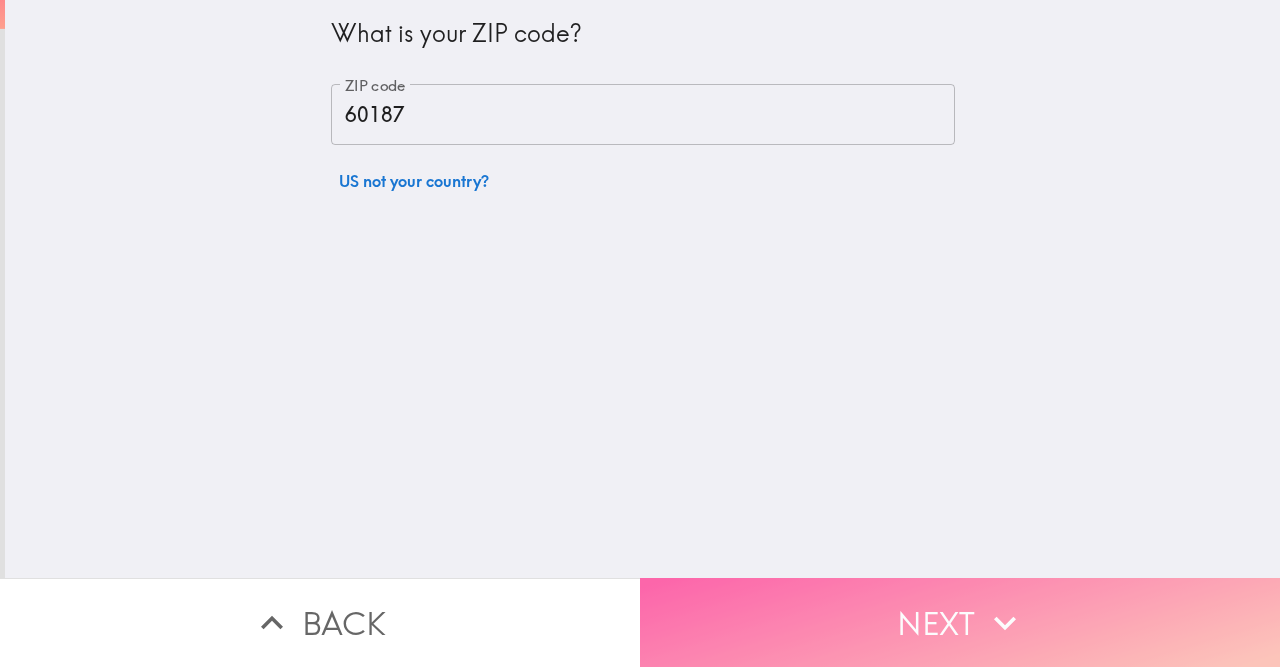 drag, startPoint x: 937, startPoint y: 606, endPoint x: 932, endPoint y: 597, distance: 10.29563 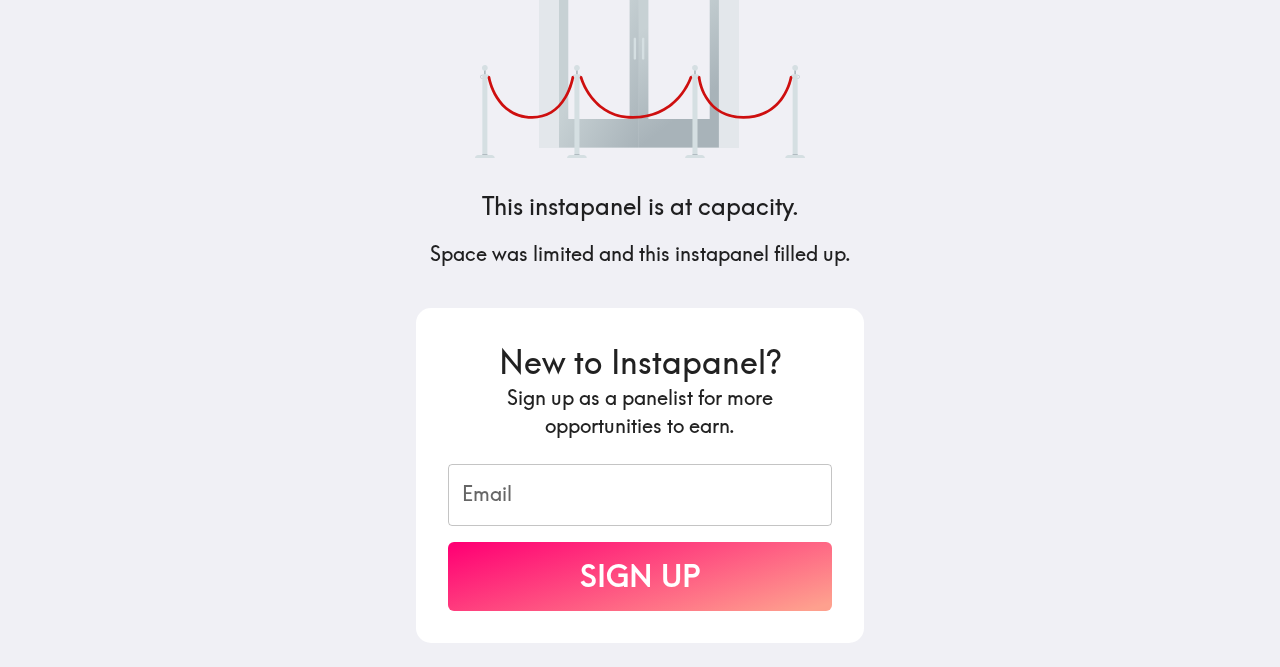 scroll, scrollTop: 157, scrollLeft: 0, axis: vertical 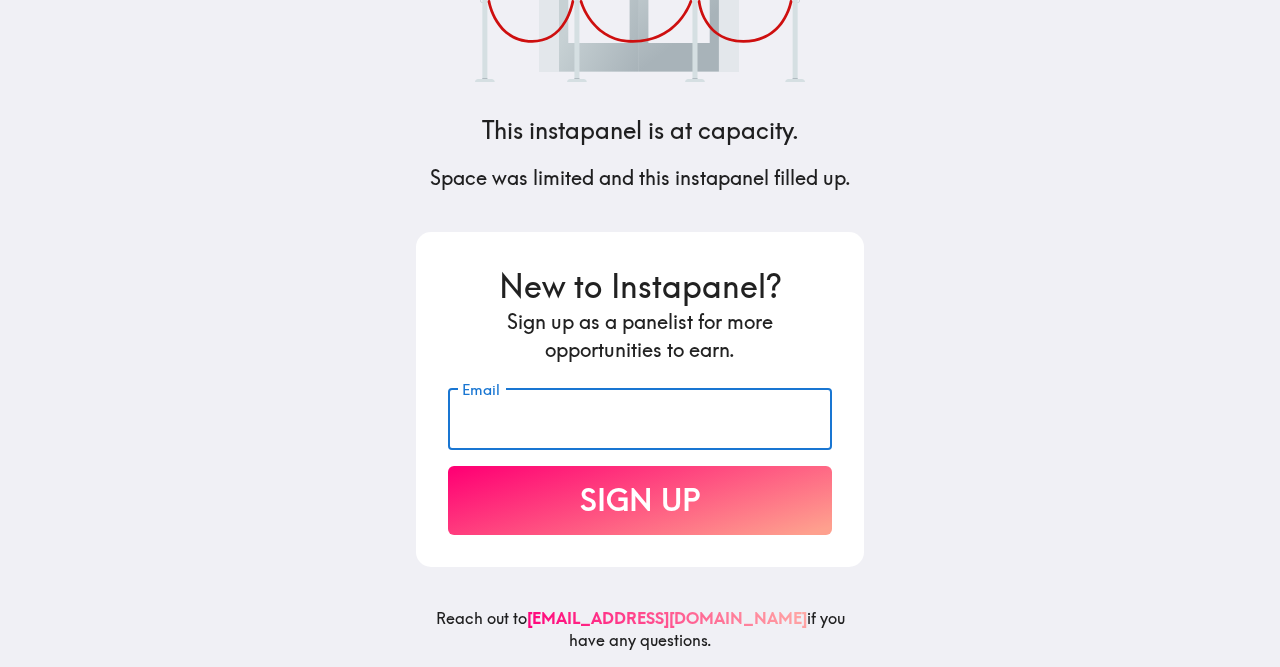 click on "Email" at bounding box center [640, 419] 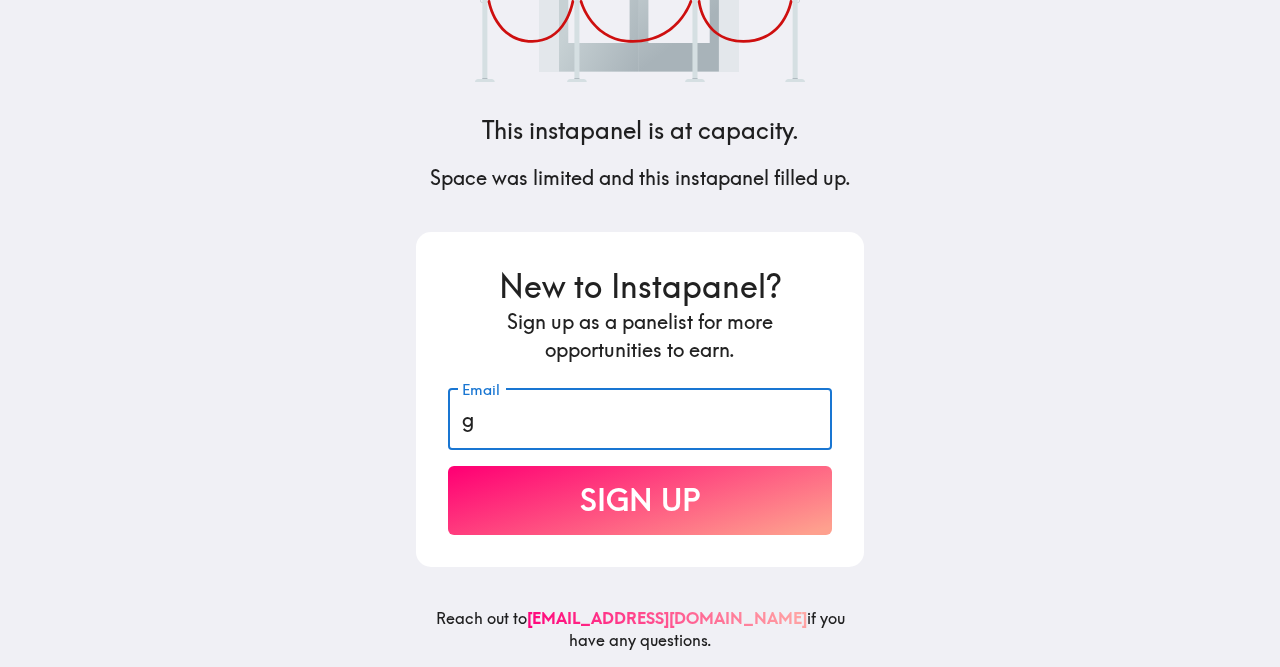 click on "g" at bounding box center (640, 419) 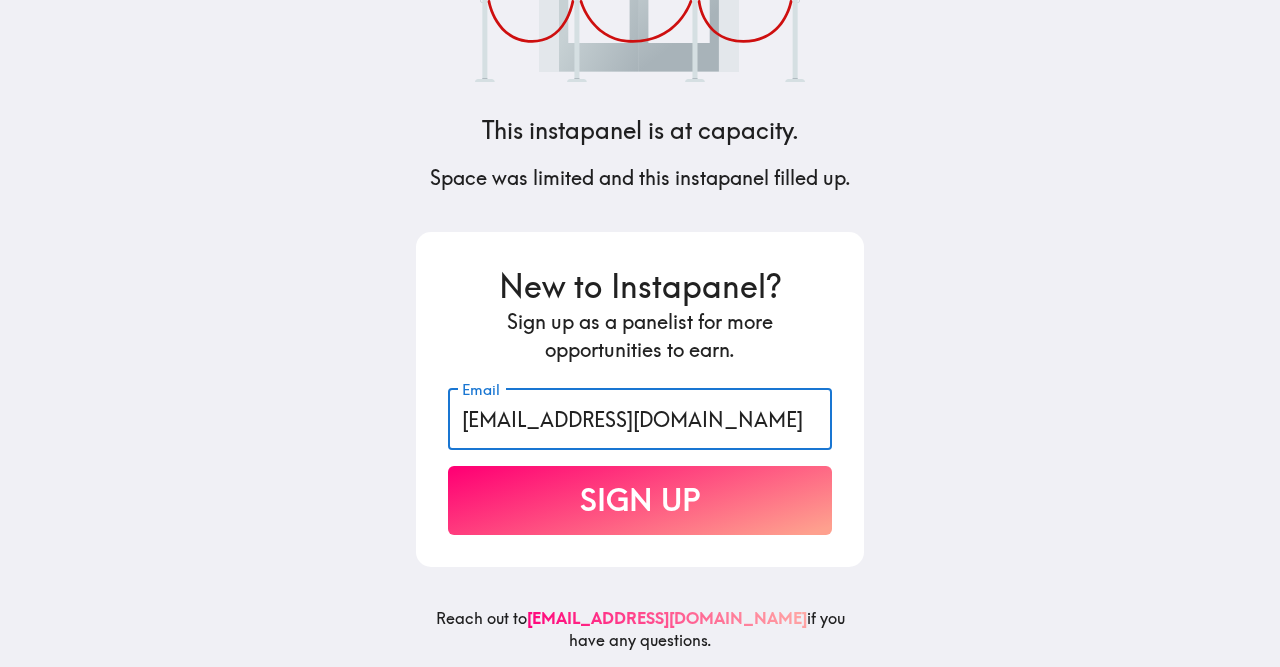 type on "gjkuczaj16@yahoo.com" 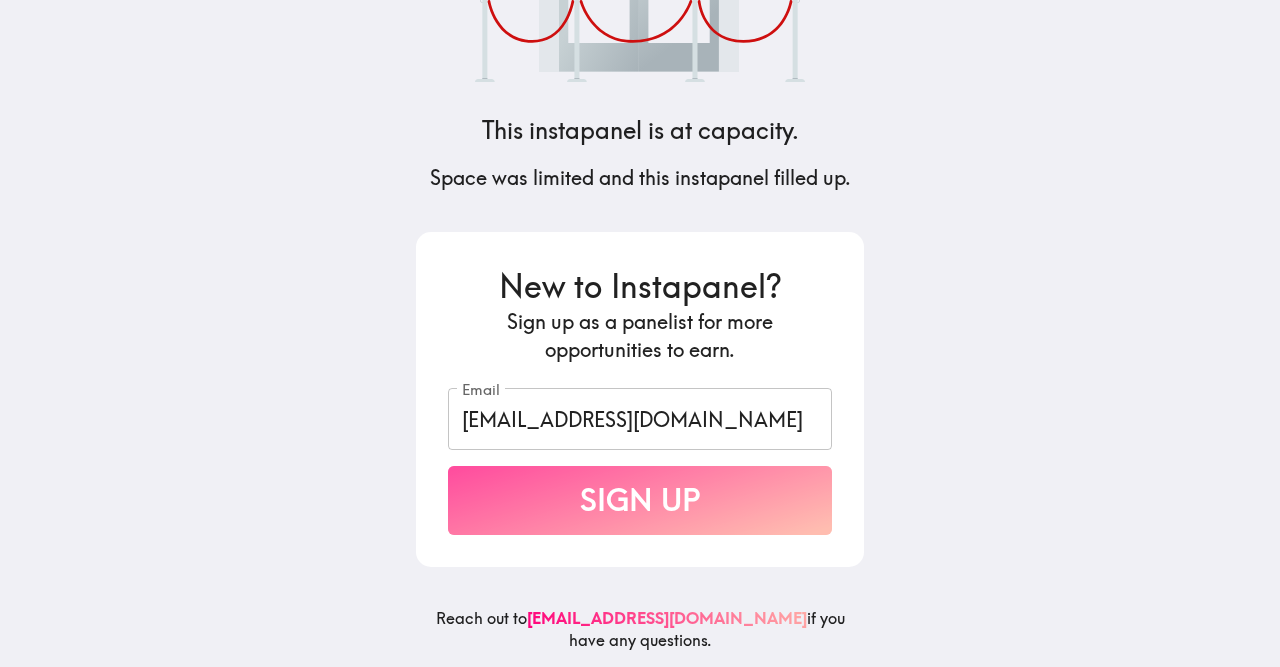click on "Sign Up" at bounding box center [640, 500] 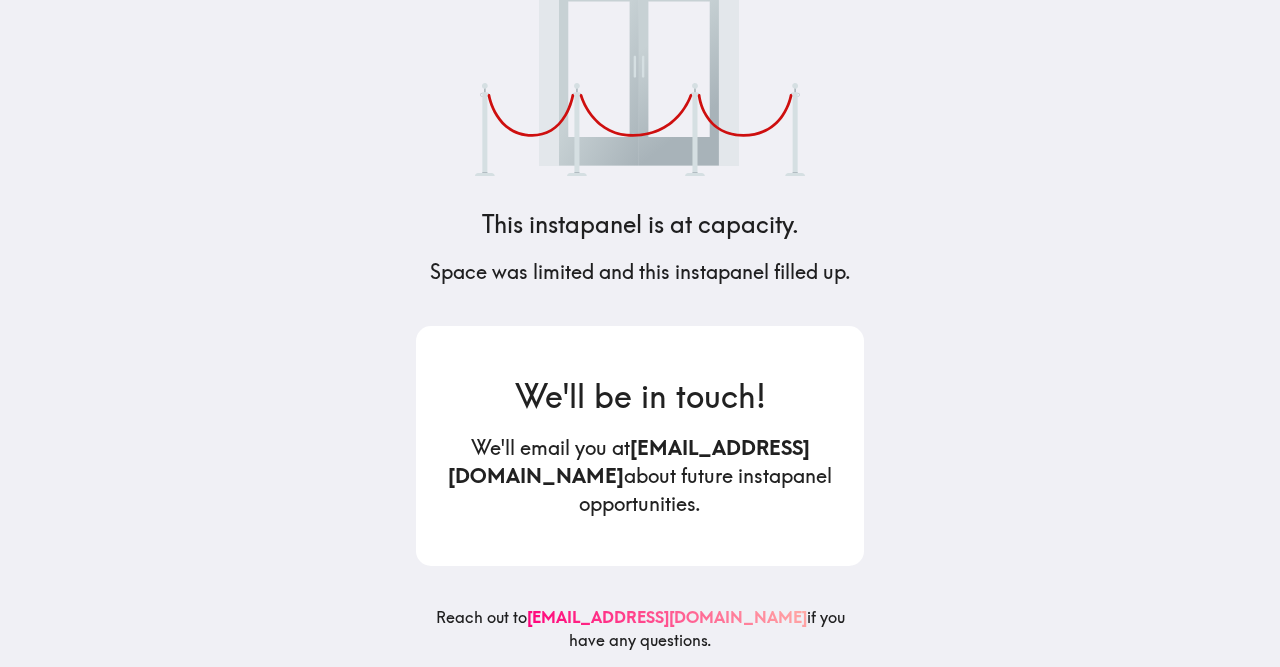 scroll, scrollTop: 62, scrollLeft: 0, axis: vertical 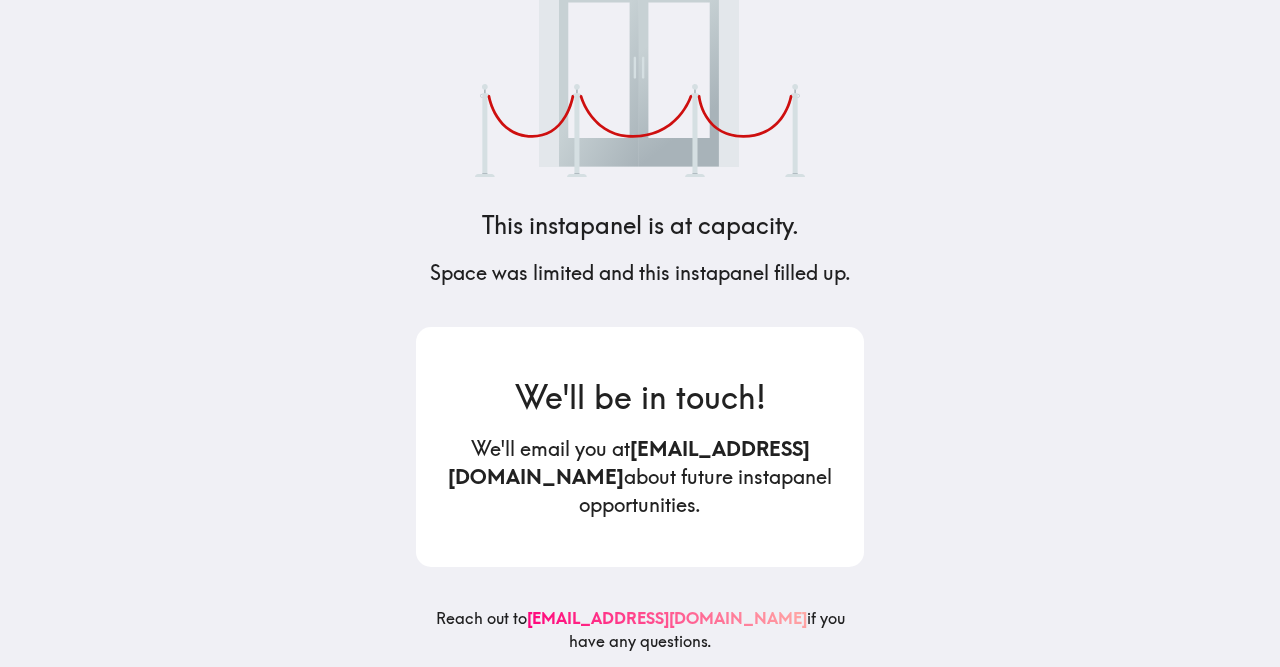 click on "This instapanel is at capacity. Space was limited and this instapanel filled up. We'll be in touch! We'll email you at  gjkuczaj16@yahoo.com  about future instapanel opportunities. Reach out to  panelists@instapanel.com  if you have any questions." at bounding box center (640, 333) 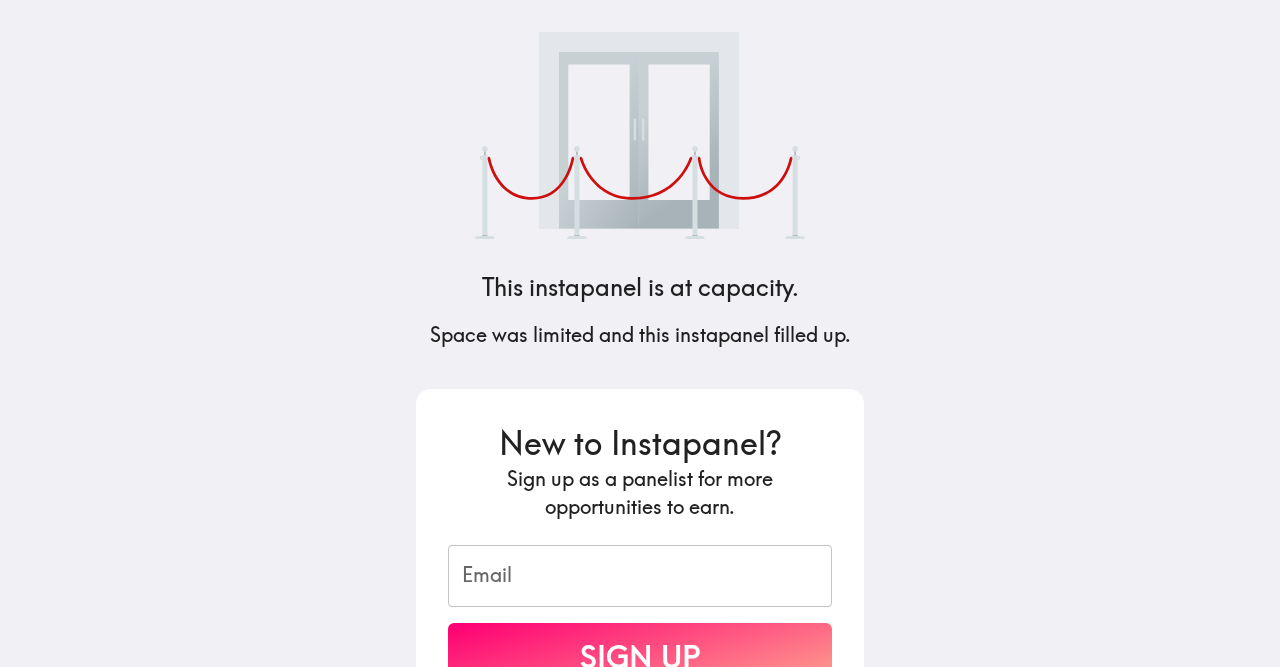 scroll, scrollTop: 0, scrollLeft: 0, axis: both 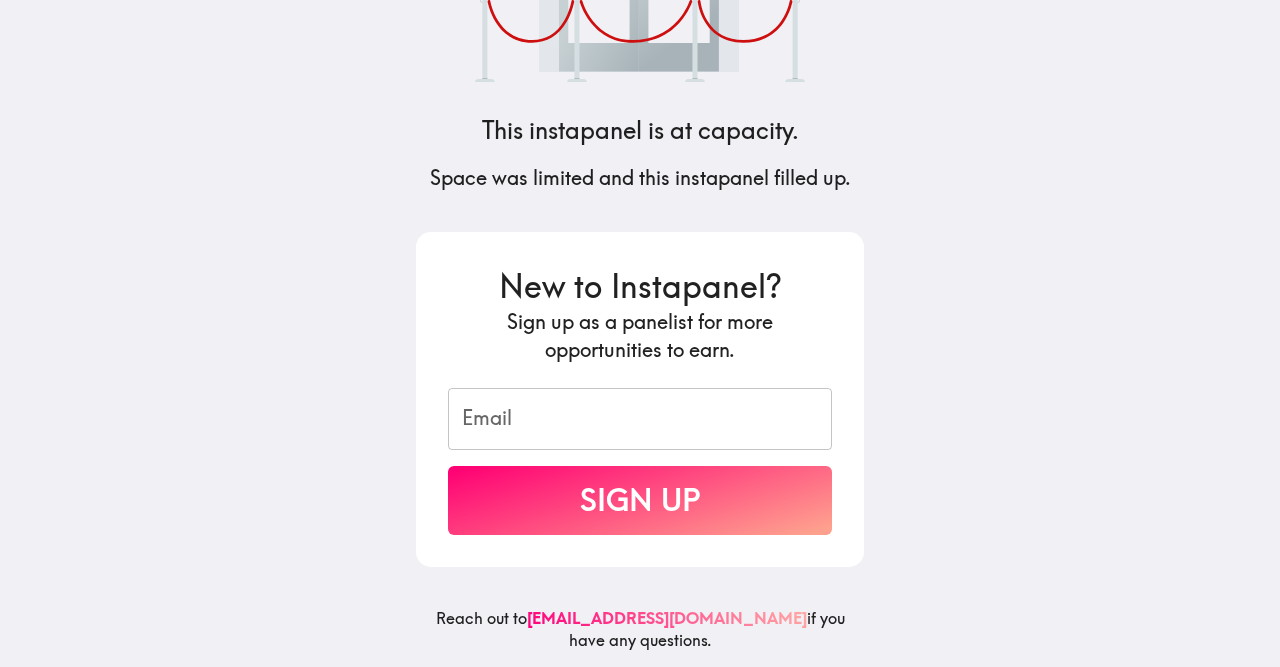 click on "Reach out to  panelists@instapanel.com  if you have any questions." at bounding box center (640, 637) 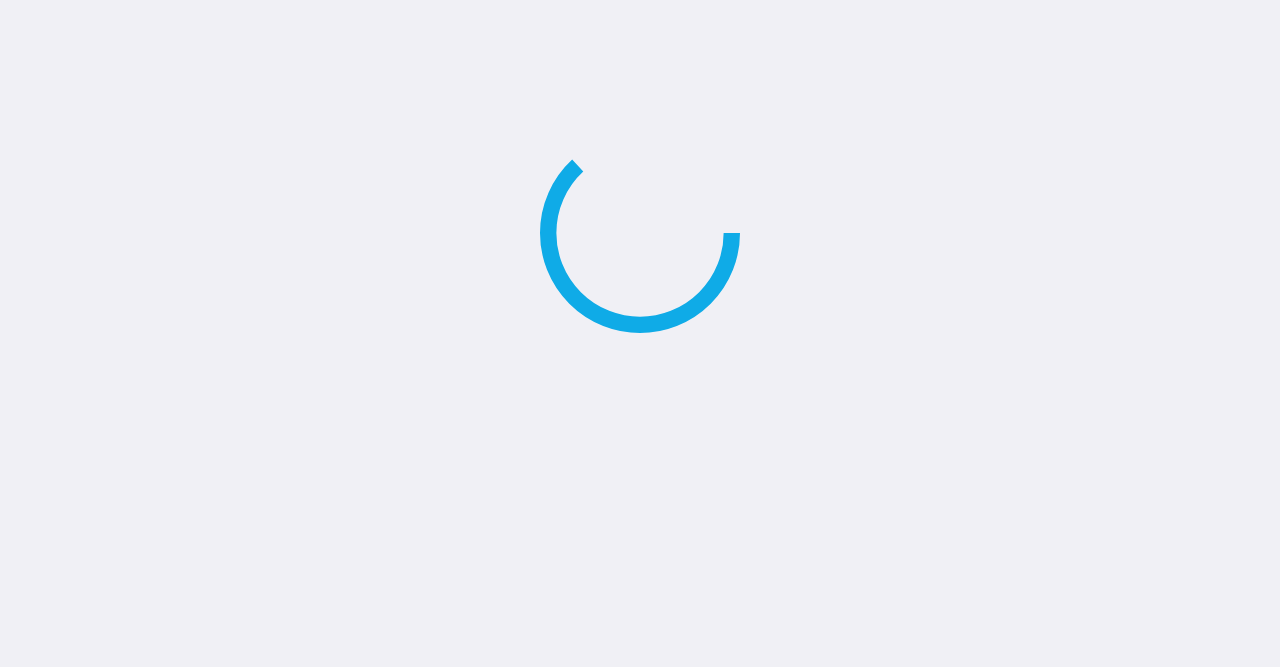 scroll, scrollTop: 0, scrollLeft: 0, axis: both 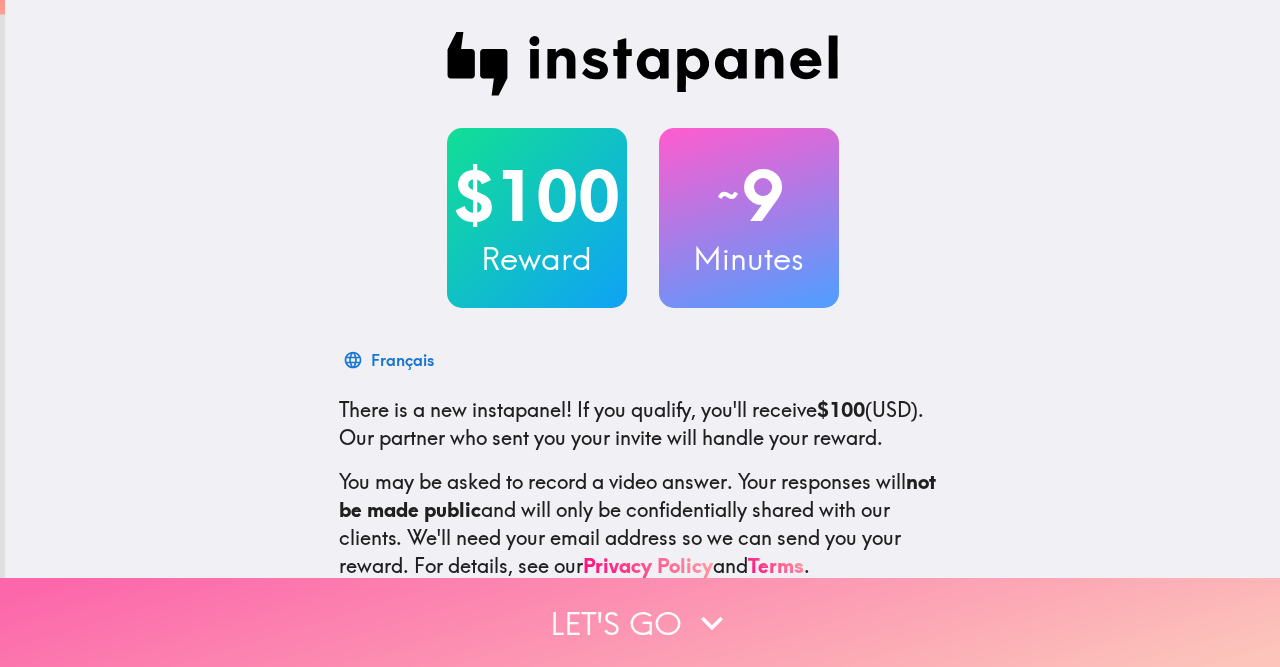 click 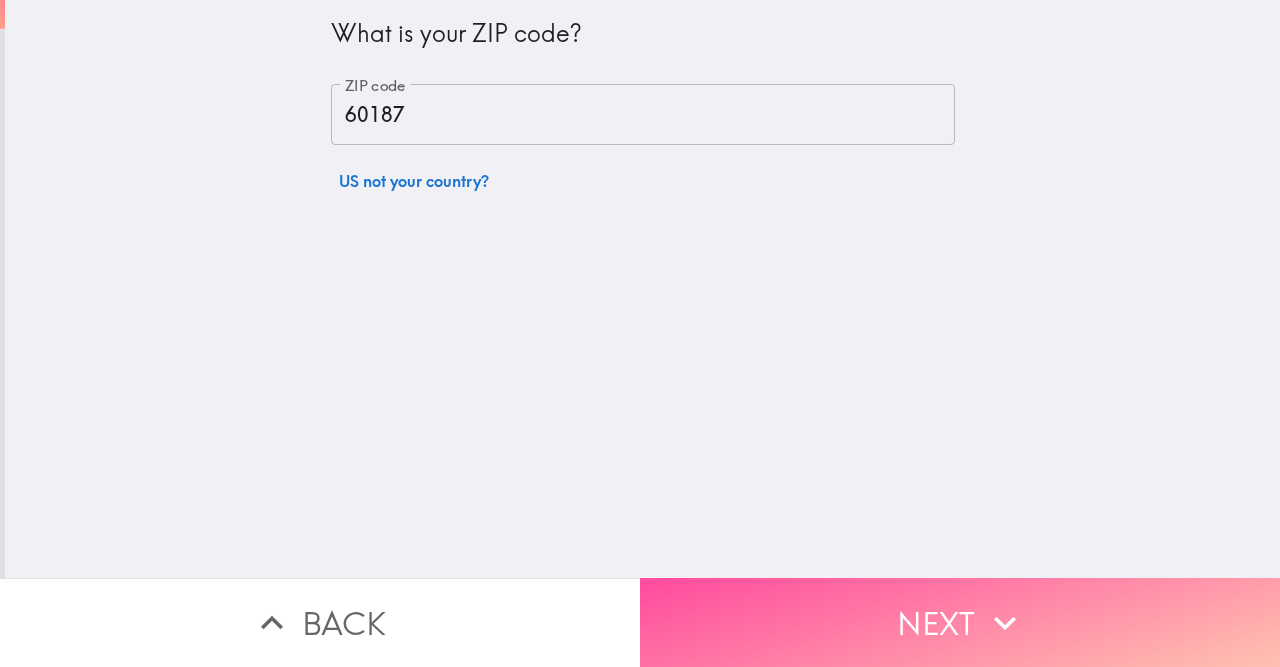 drag, startPoint x: 875, startPoint y: 624, endPoint x: 839, endPoint y: 561, distance: 72.56032 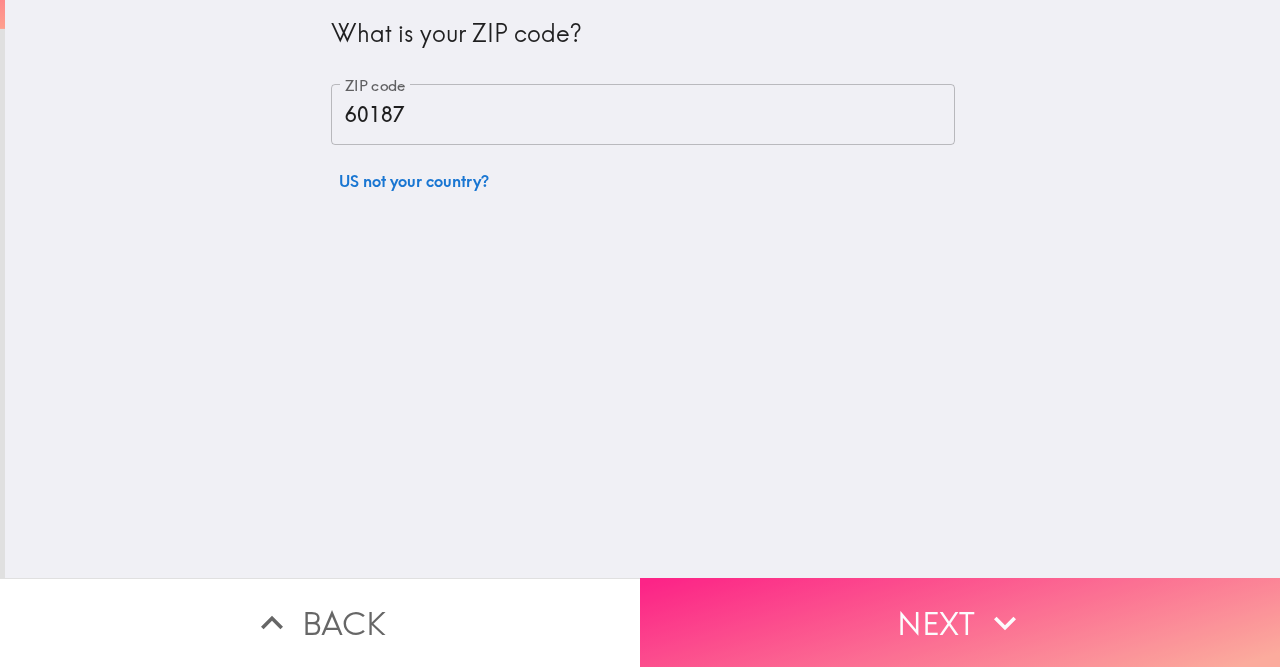 click on "Next" at bounding box center (960, 622) 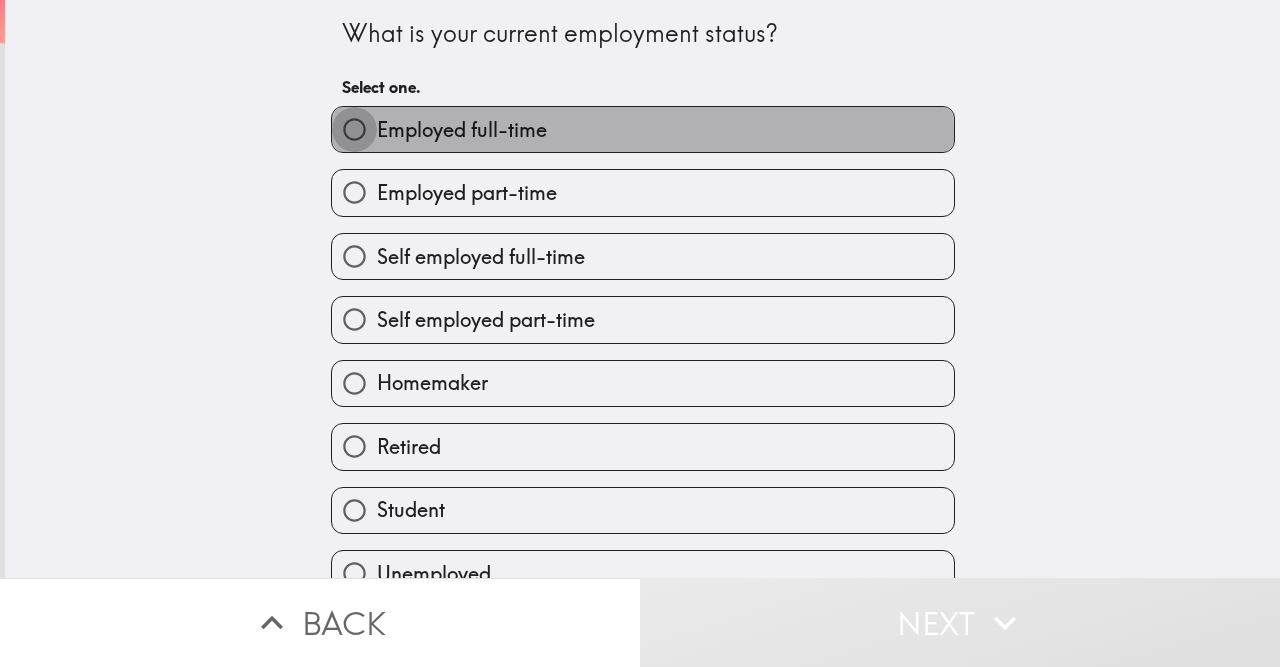 click on "Employed full-time" at bounding box center [354, 129] 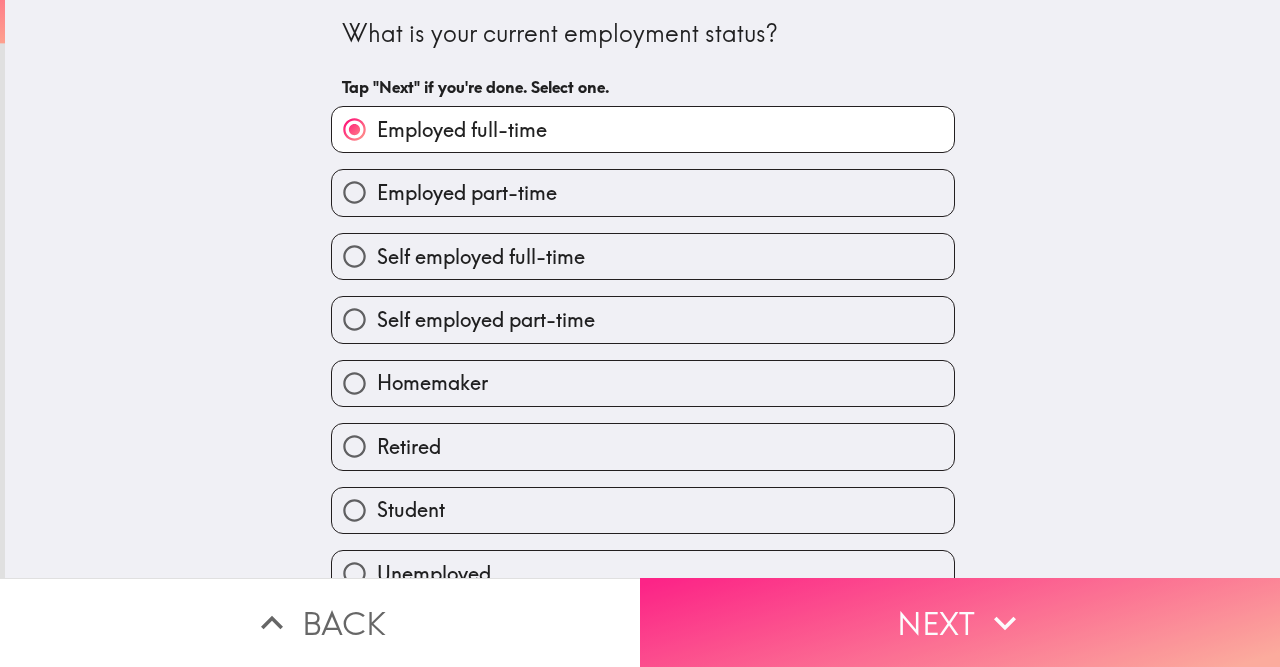click on "Next" at bounding box center (960, 622) 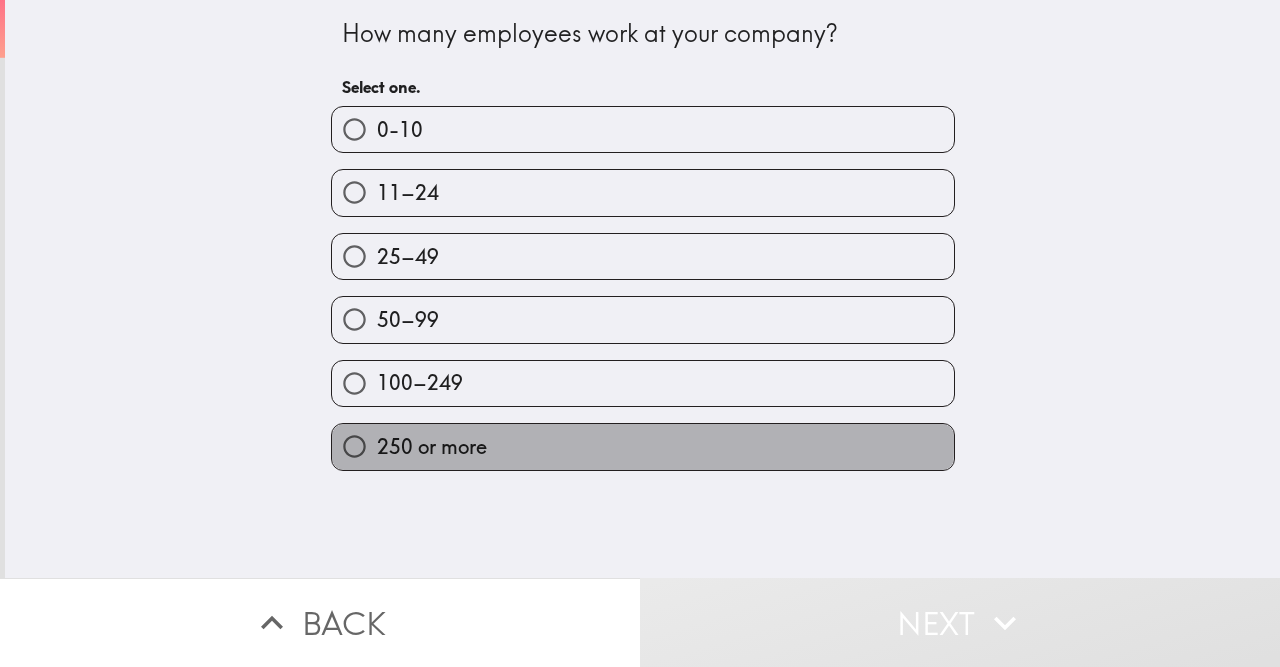 click on "250 or more" at bounding box center (432, 447) 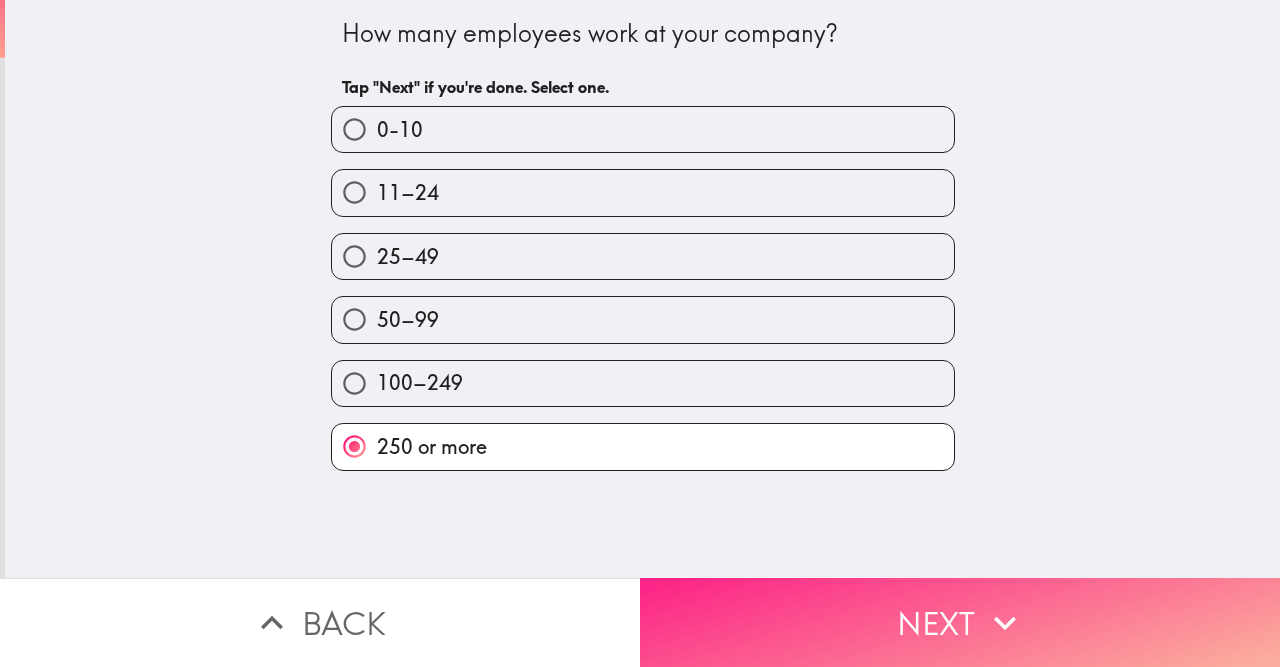click on "Next" at bounding box center [960, 622] 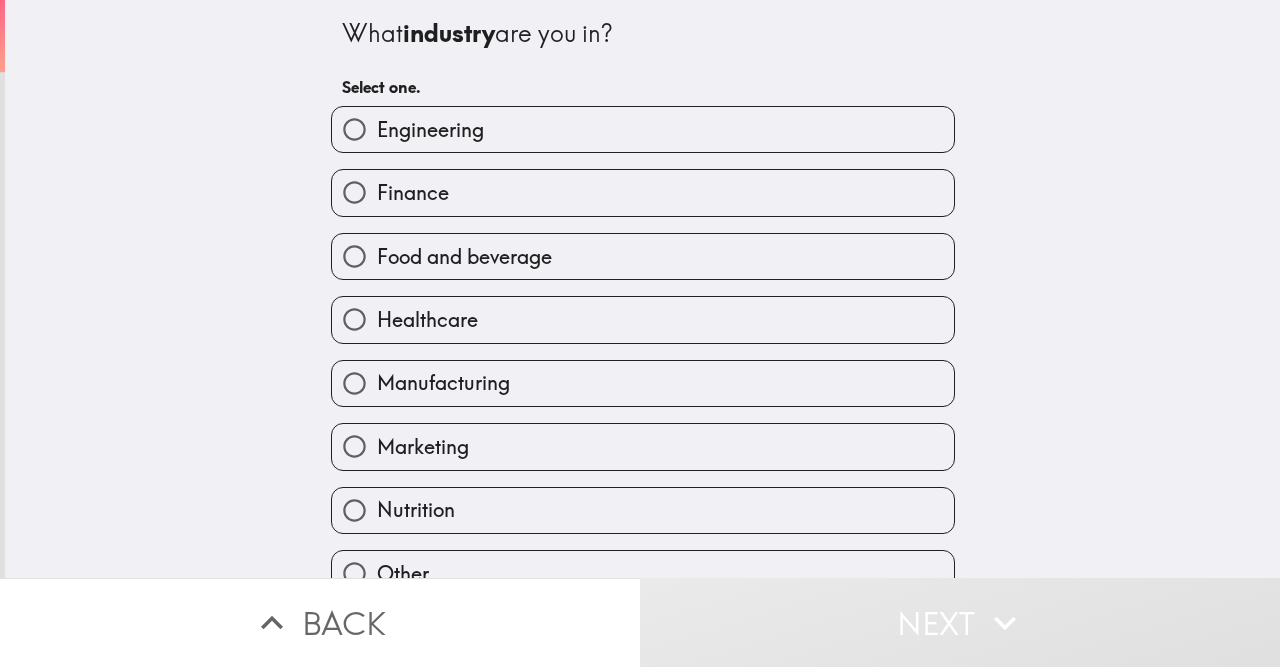 click on "Manufacturing" at bounding box center (643, 383) 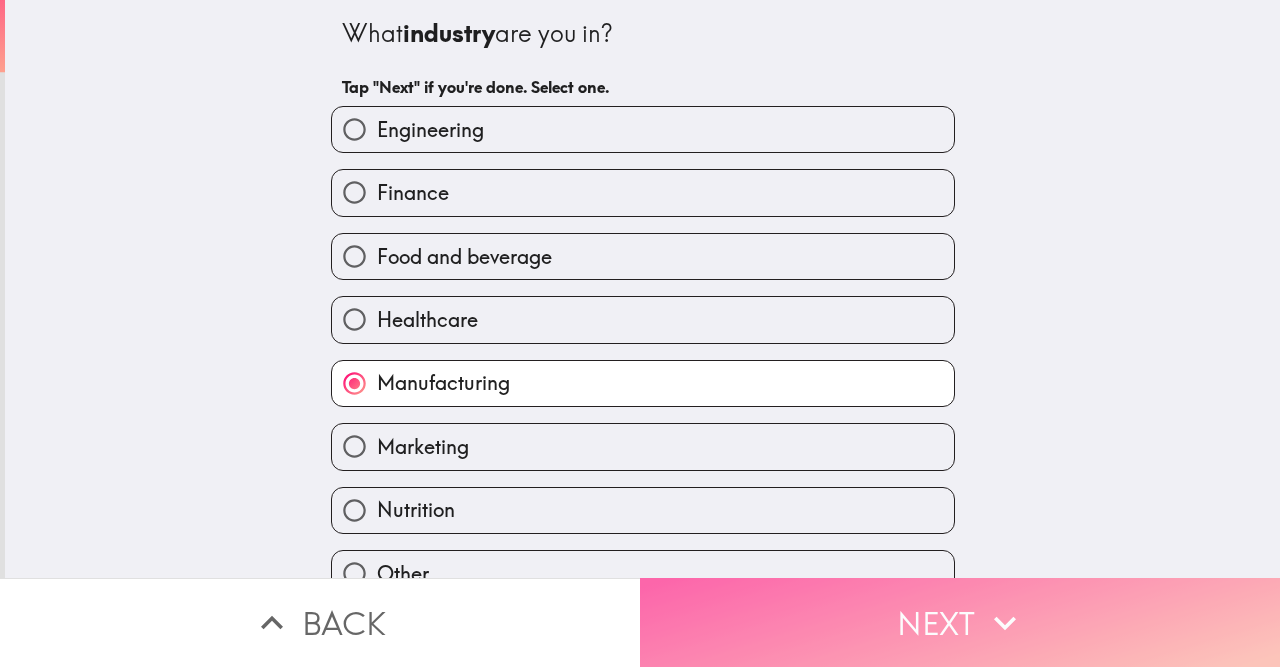 click on "Next" at bounding box center [960, 622] 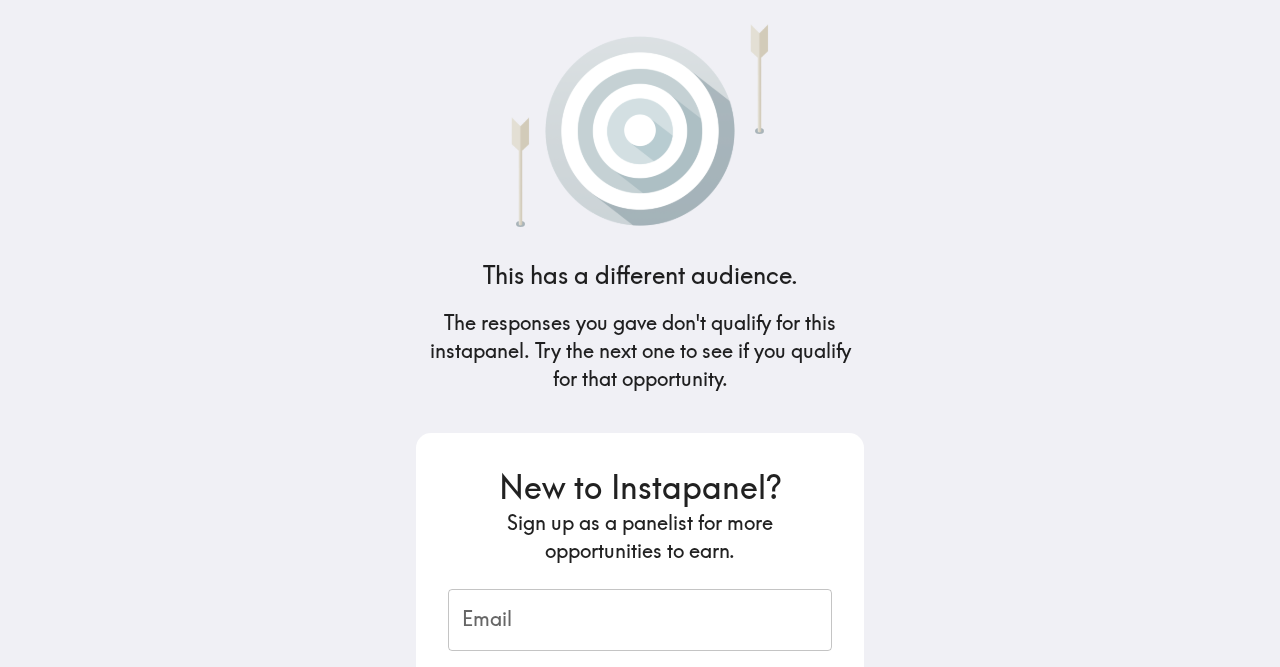 scroll, scrollTop: 0, scrollLeft: 0, axis: both 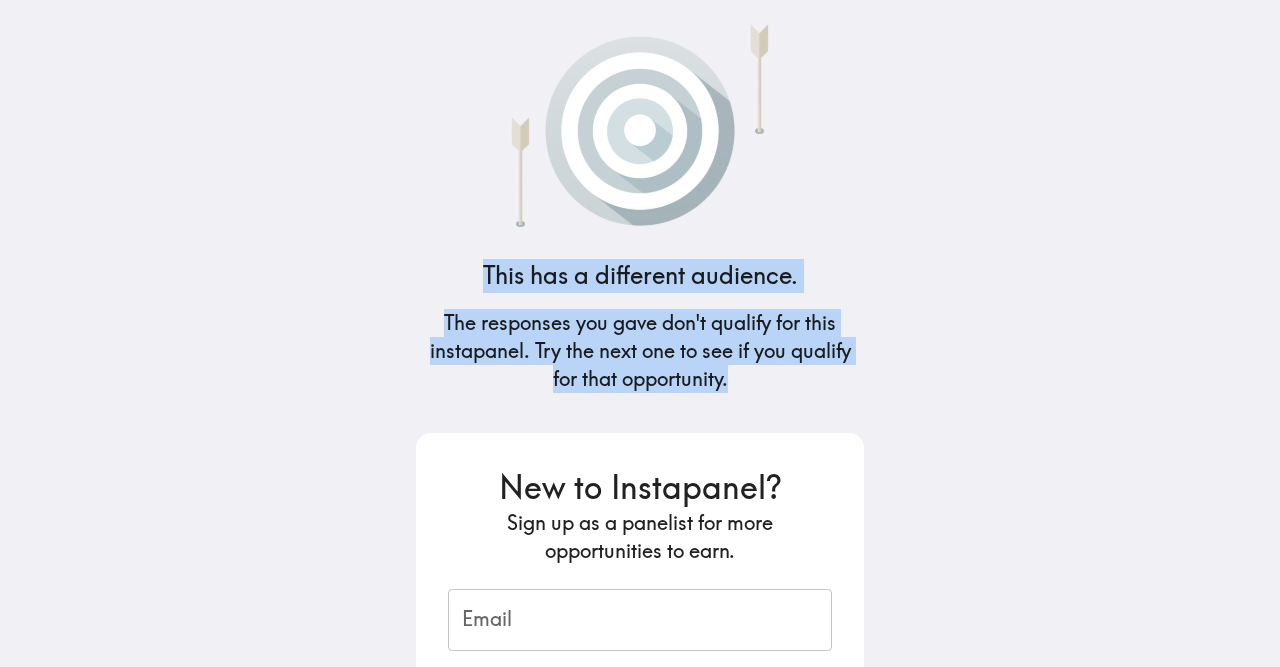 drag, startPoint x: 738, startPoint y: 373, endPoint x: 485, endPoint y: 268, distance: 273.92334 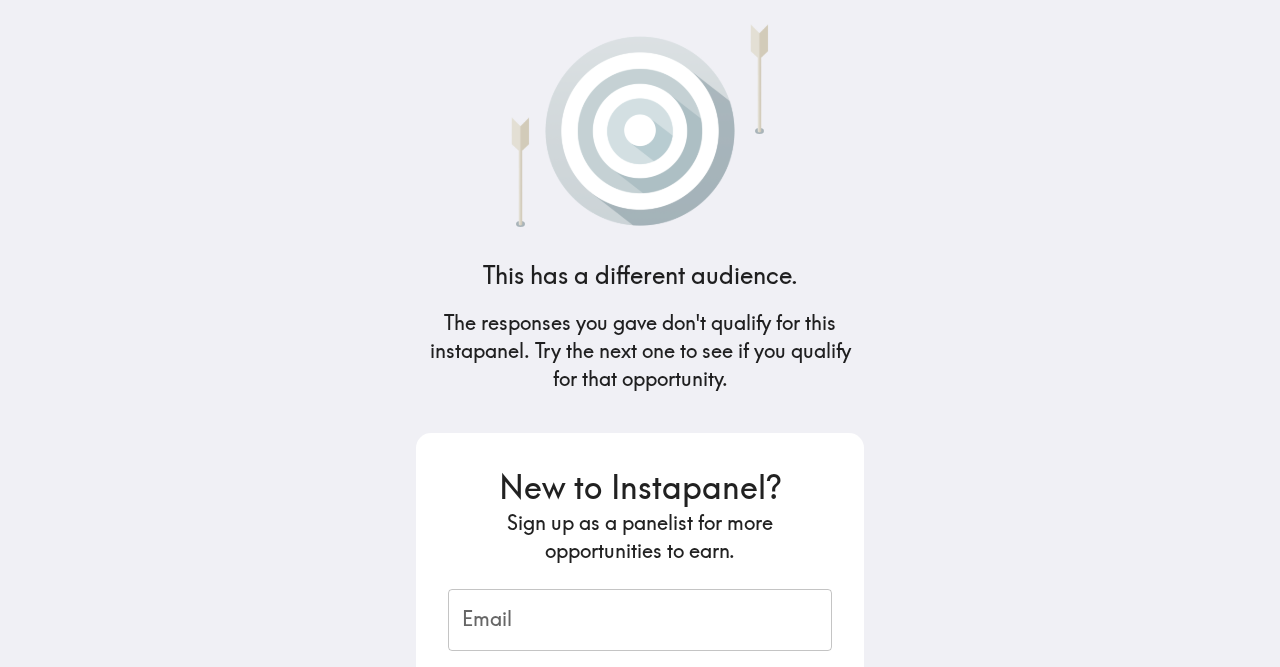 click on "This has a different audience." at bounding box center [640, 276] 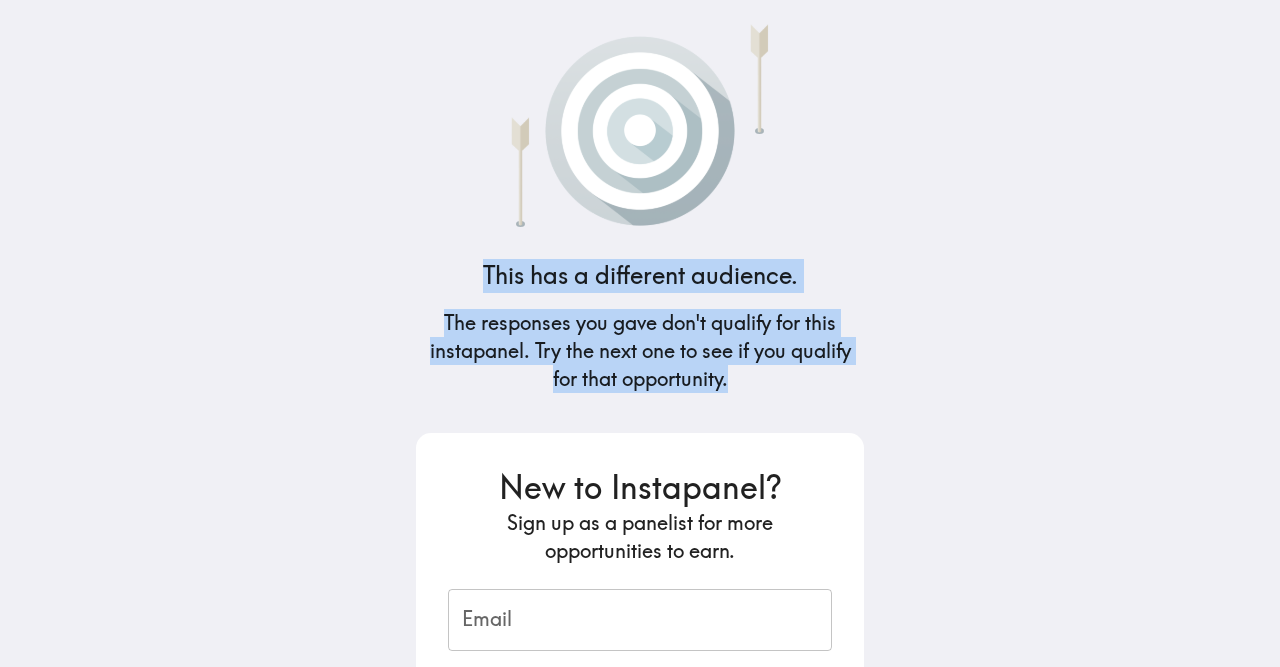 drag, startPoint x: 484, startPoint y: 269, endPoint x: 729, endPoint y: 389, distance: 272.80945 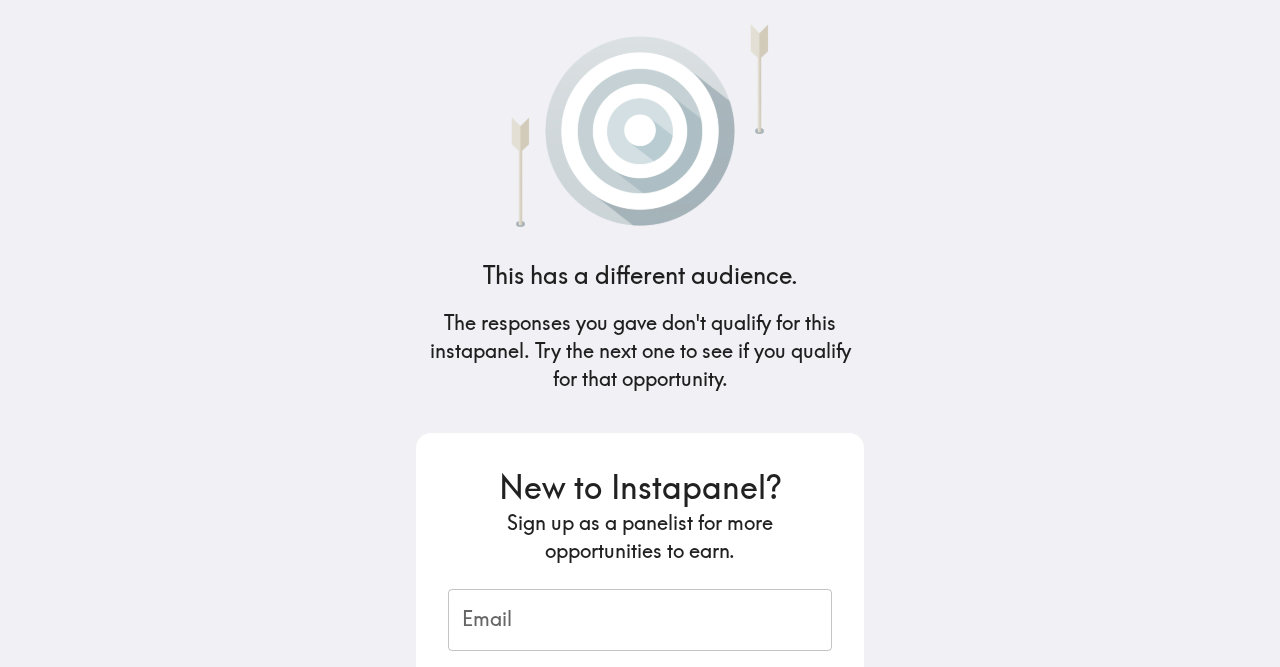 scroll, scrollTop: 0, scrollLeft: 0, axis: both 